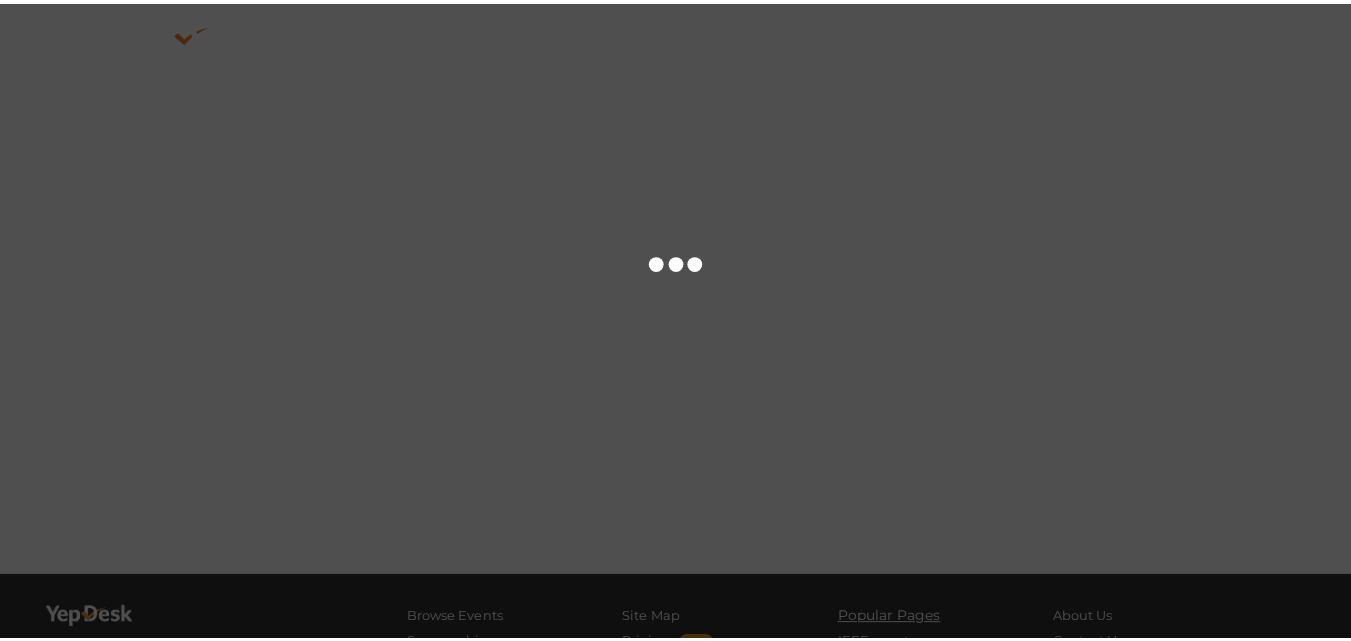 scroll, scrollTop: 0, scrollLeft: 0, axis: both 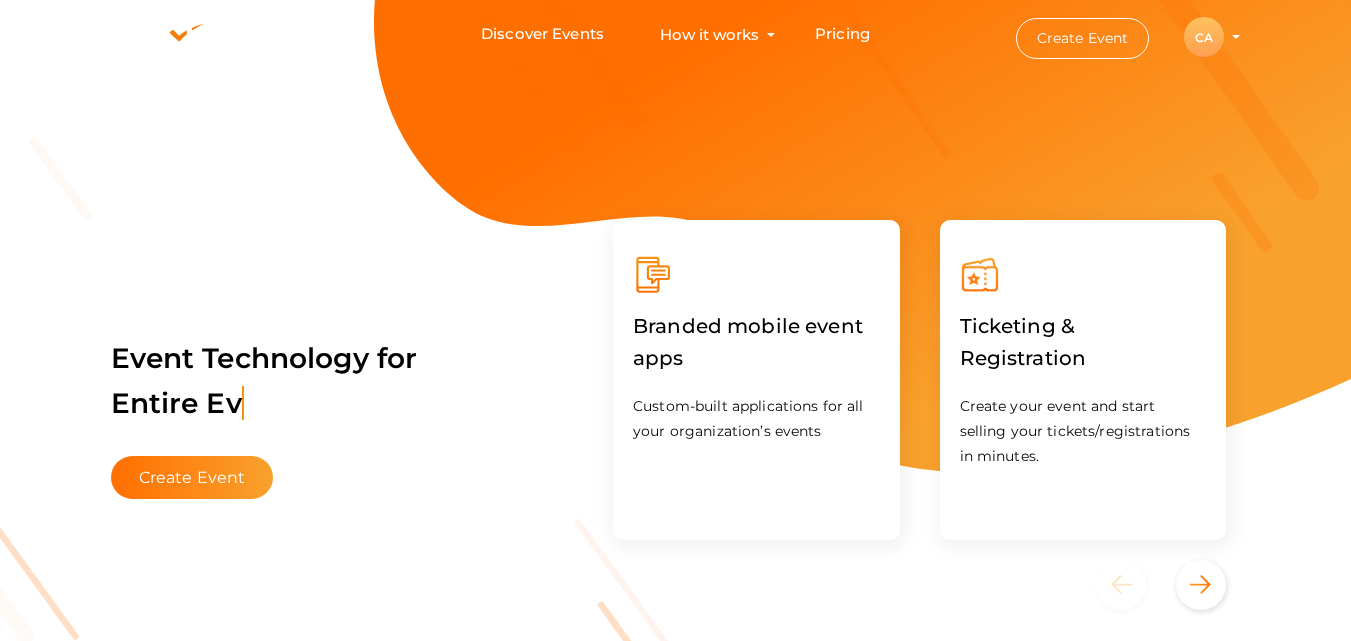 click on "CA" at bounding box center (1204, 37) 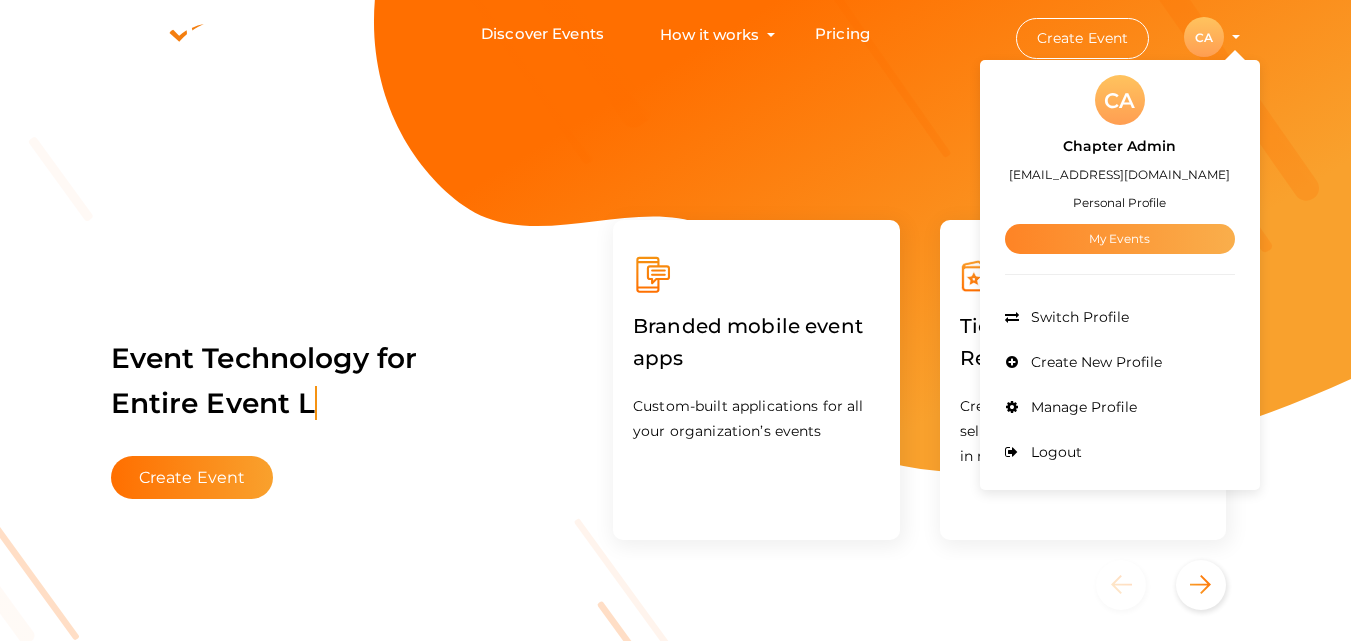 click on "My Events" at bounding box center [1120, 239] 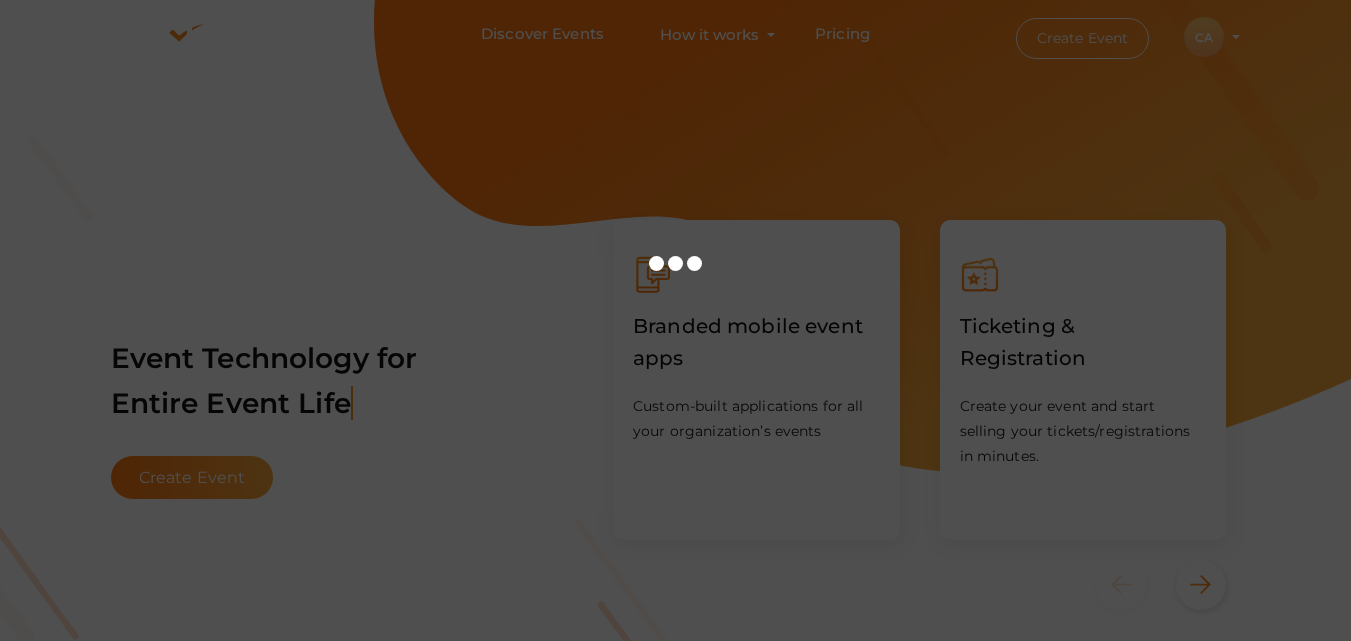 scroll, scrollTop: 0, scrollLeft: 0, axis: both 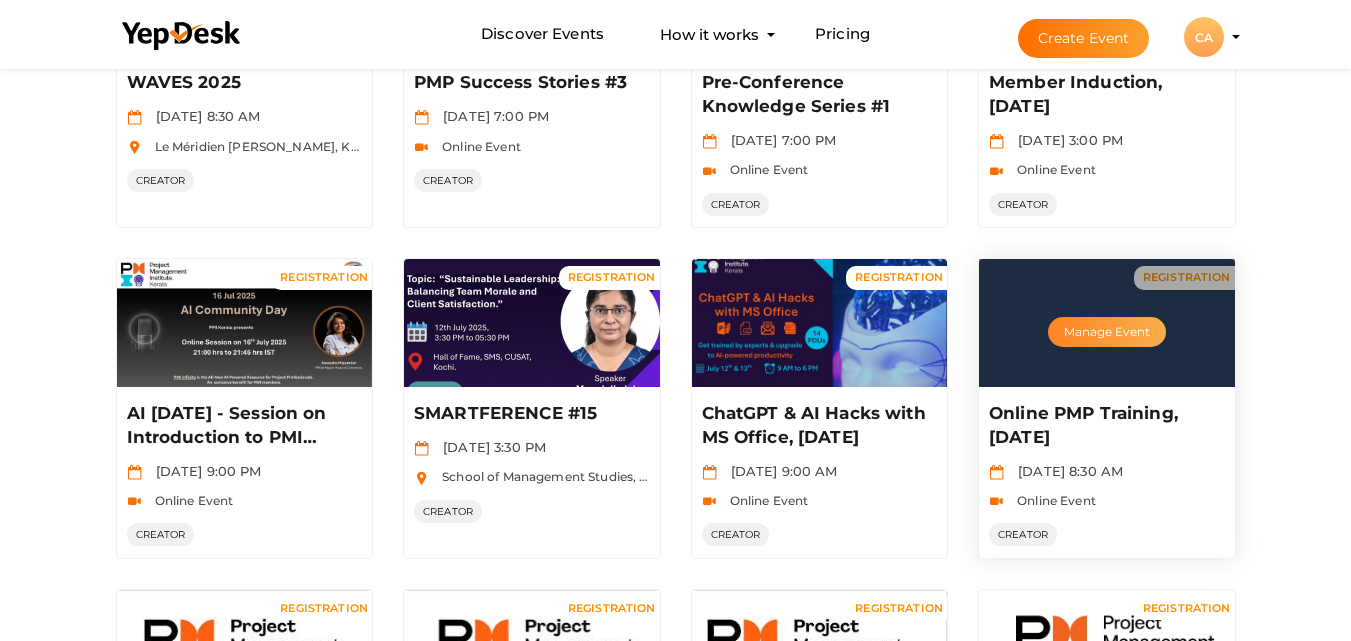click on "Manage Event" at bounding box center [1107, 332] 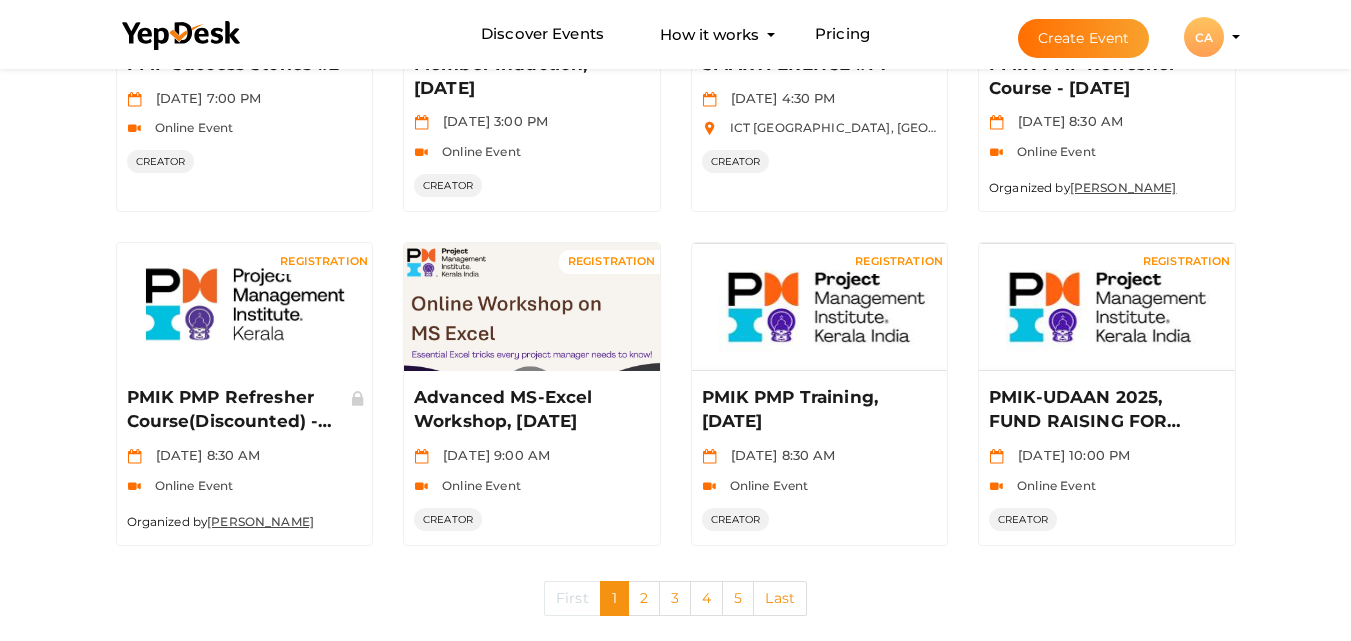 scroll, scrollTop: 1030, scrollLeft: 0, axis: vertical 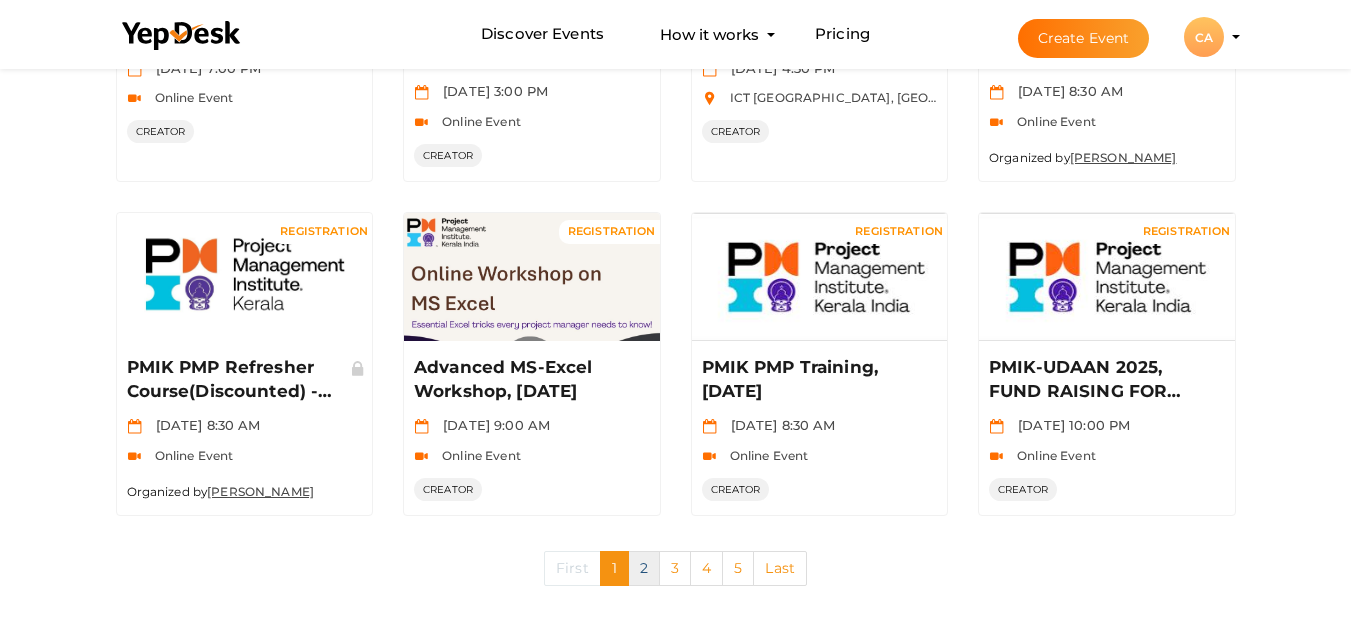 click on "2" at bounding box center [644, 568] 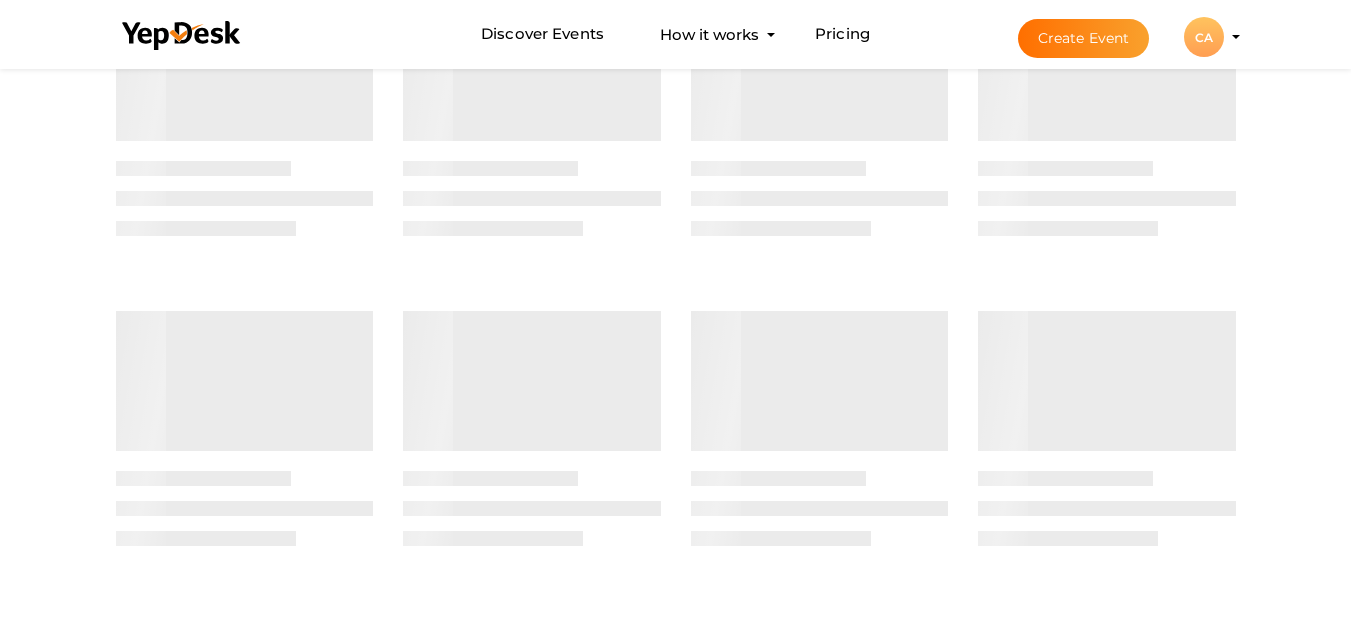scroll, scrollTop: 0, scrollLeft: 0, axis: both 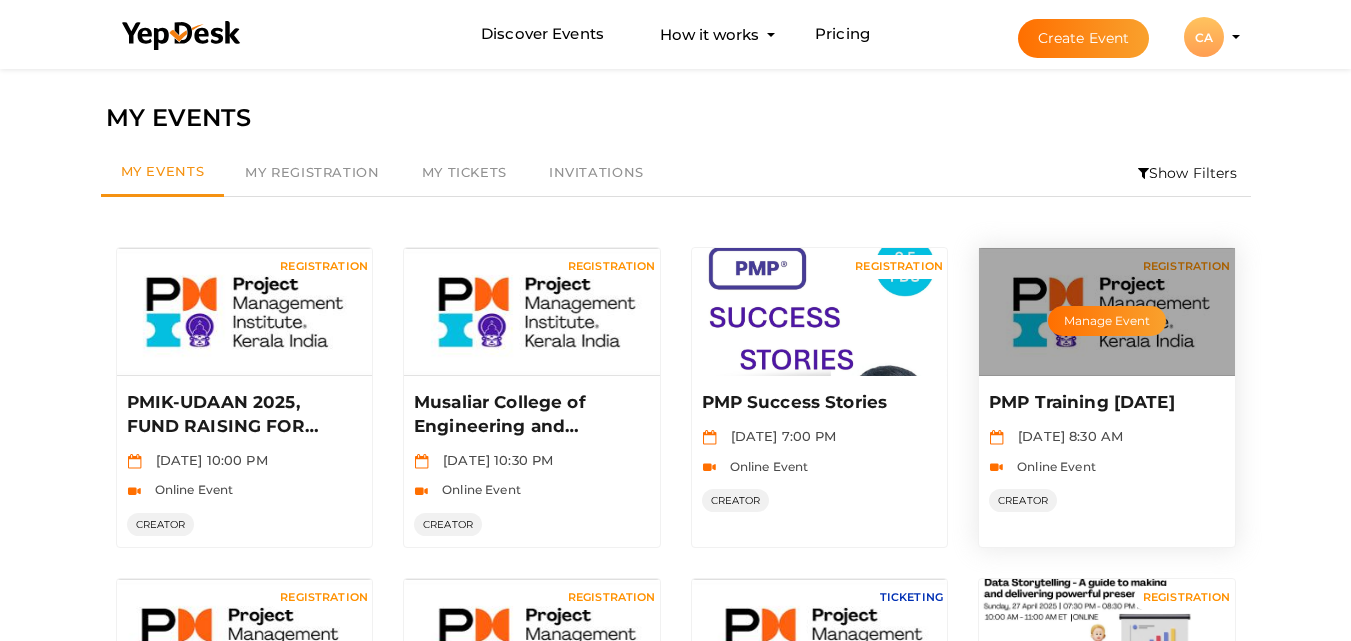 click on "Manage Event" at bounding box center [1107, 312] 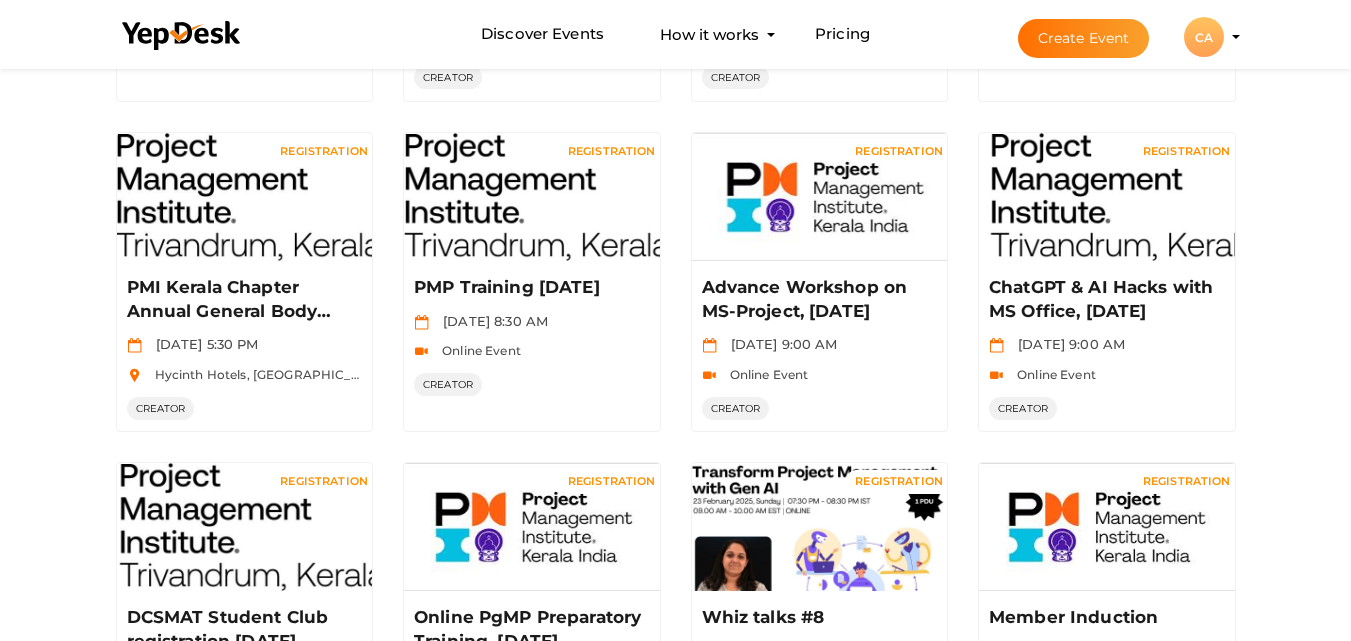 scroll, scrollTop: 760, scrollLeft: 0, axis: vertical 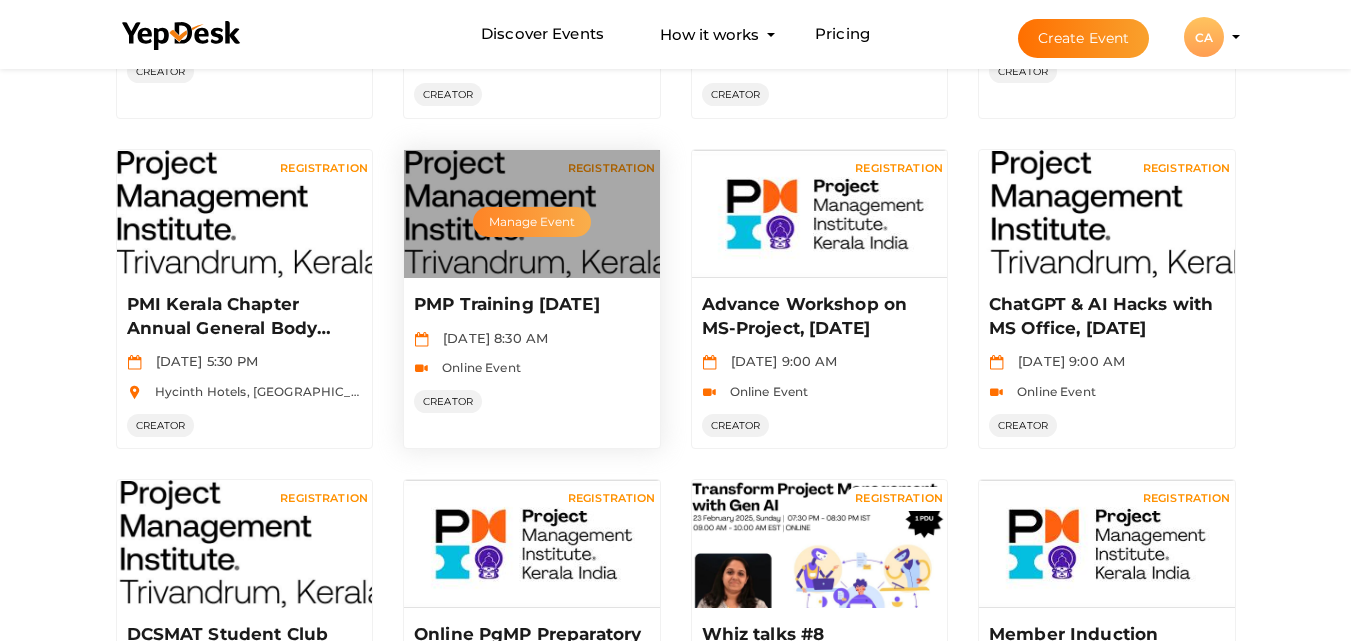click on "Manage Event" at bounding box center [532, 222] 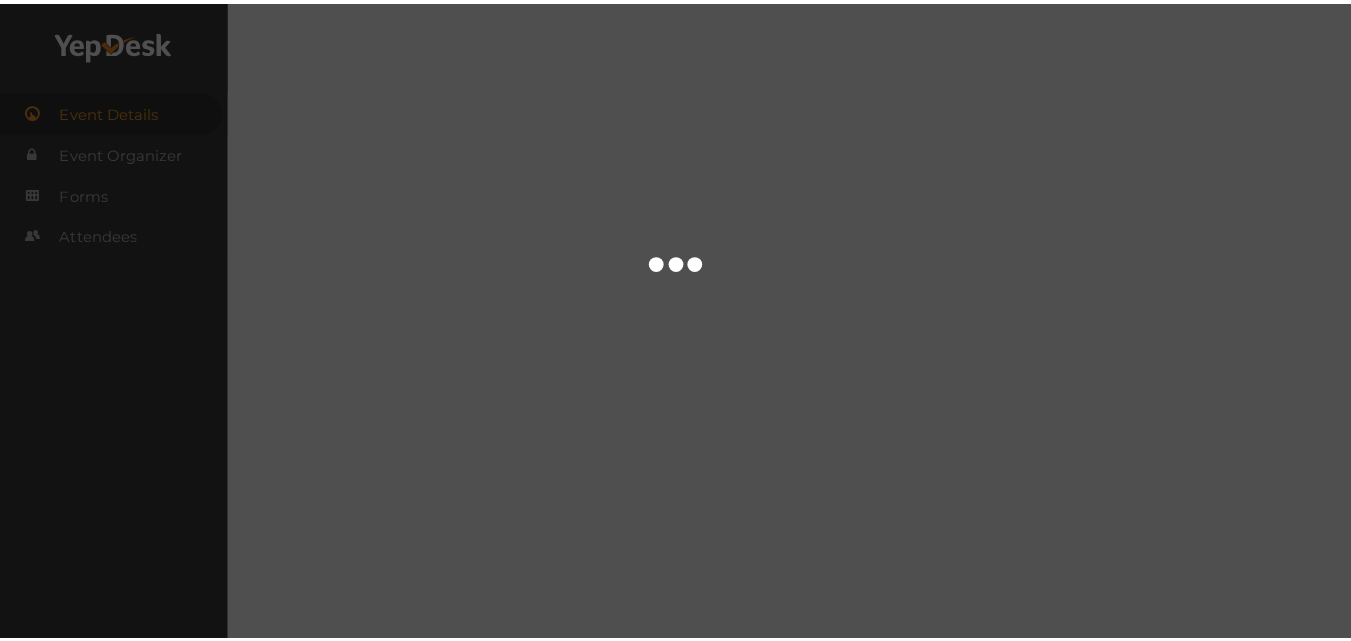 scroll, scrollTop: 0, scrollLeft: 0, axis: both 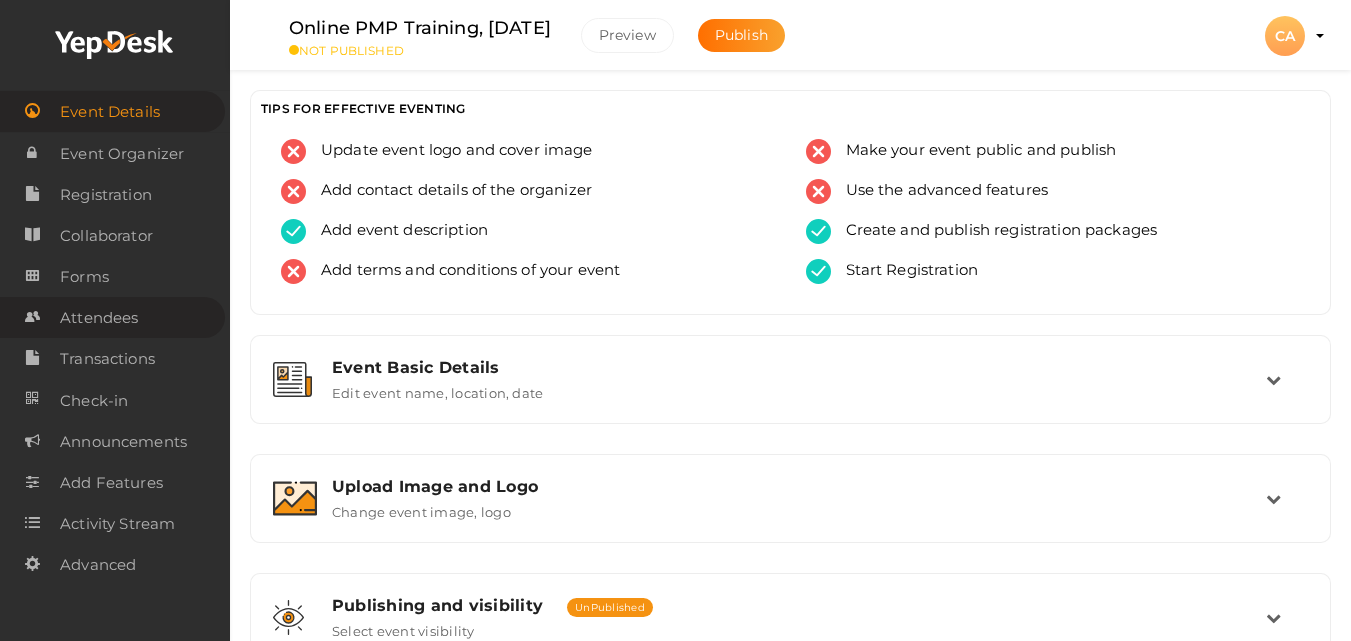 click on "Attendees" at bounding box center [99, 318] 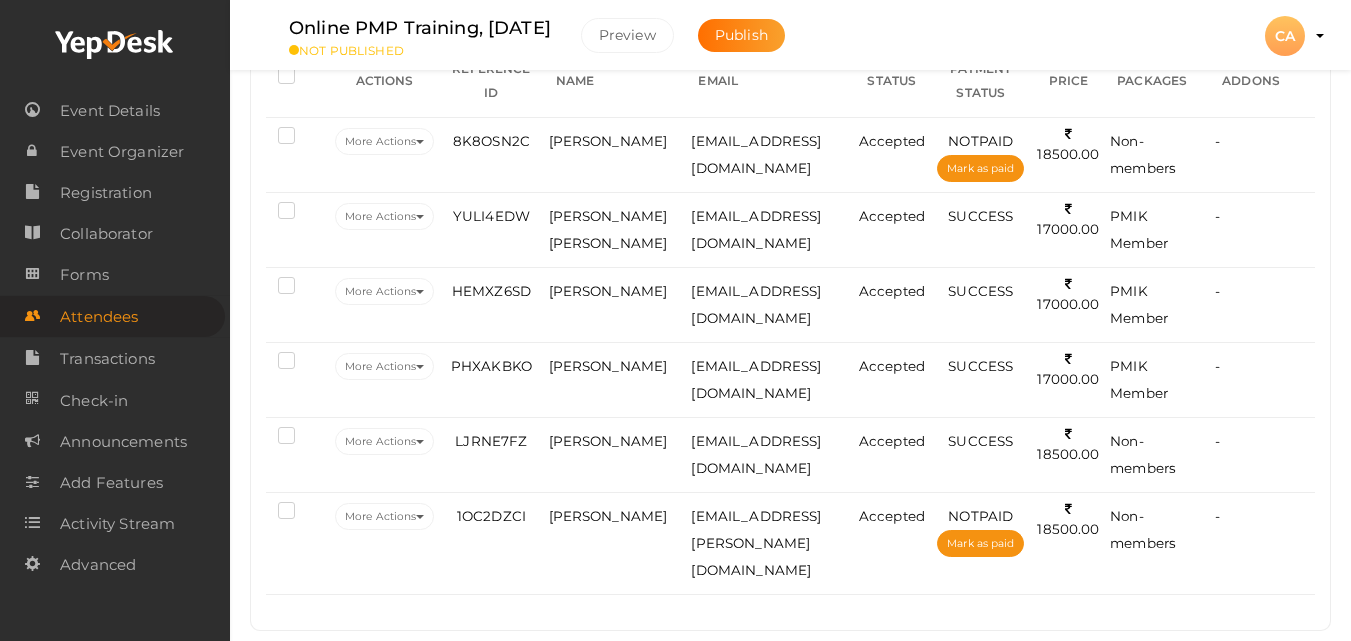 scroll, scrollTop: 360, scrollLeft: 0, axis: vertical 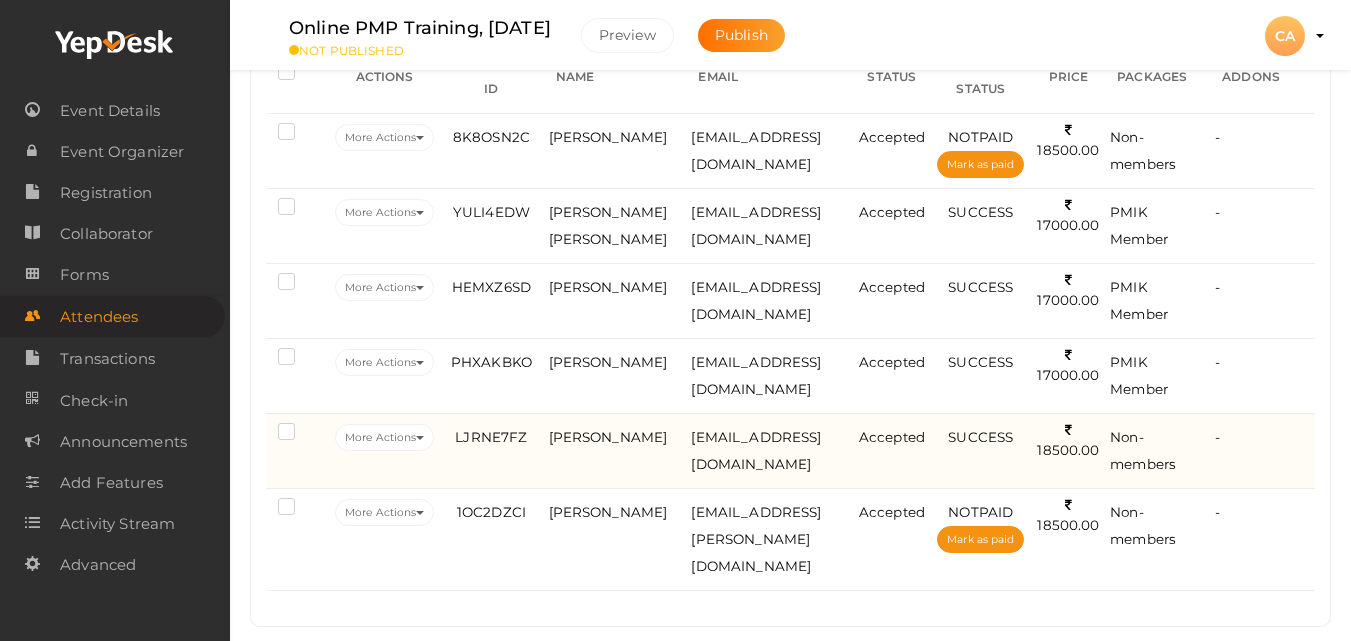 click on "Nisam Chungath" at bounding box center [615, 450] 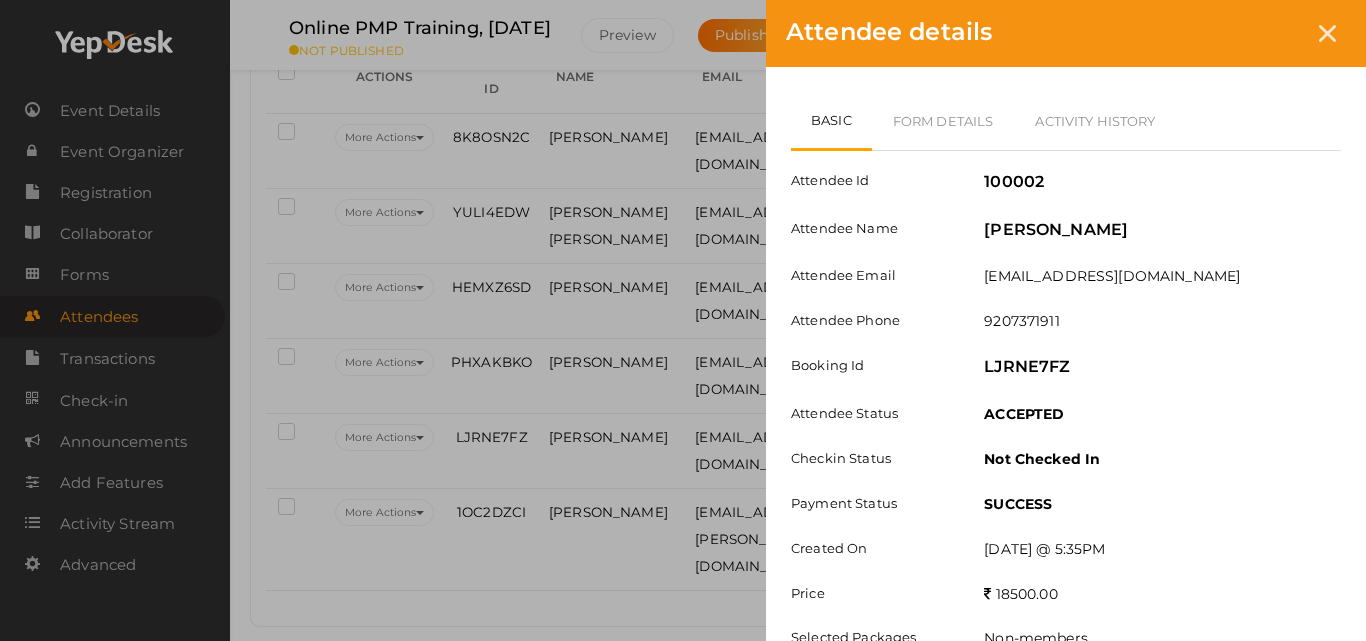 click on "Nisam Chungath" at bounding box center [1056, 230] 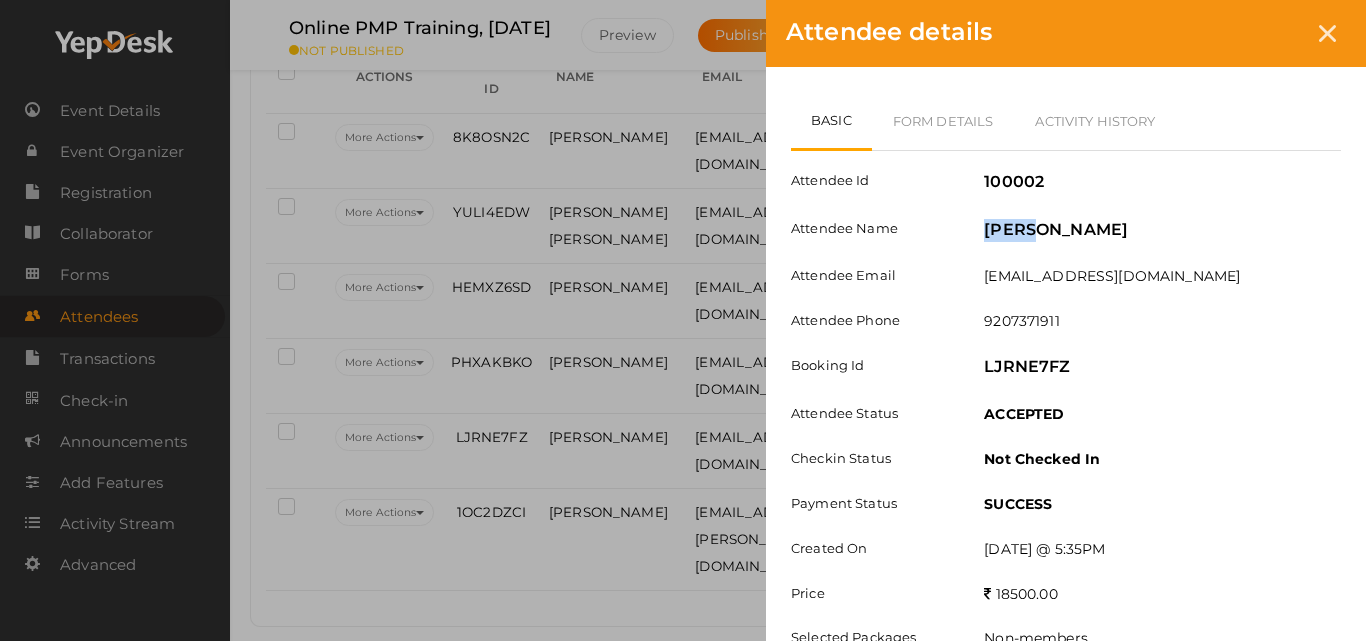 click on "Nisam Chungath" at bounding box center (1162, 233) 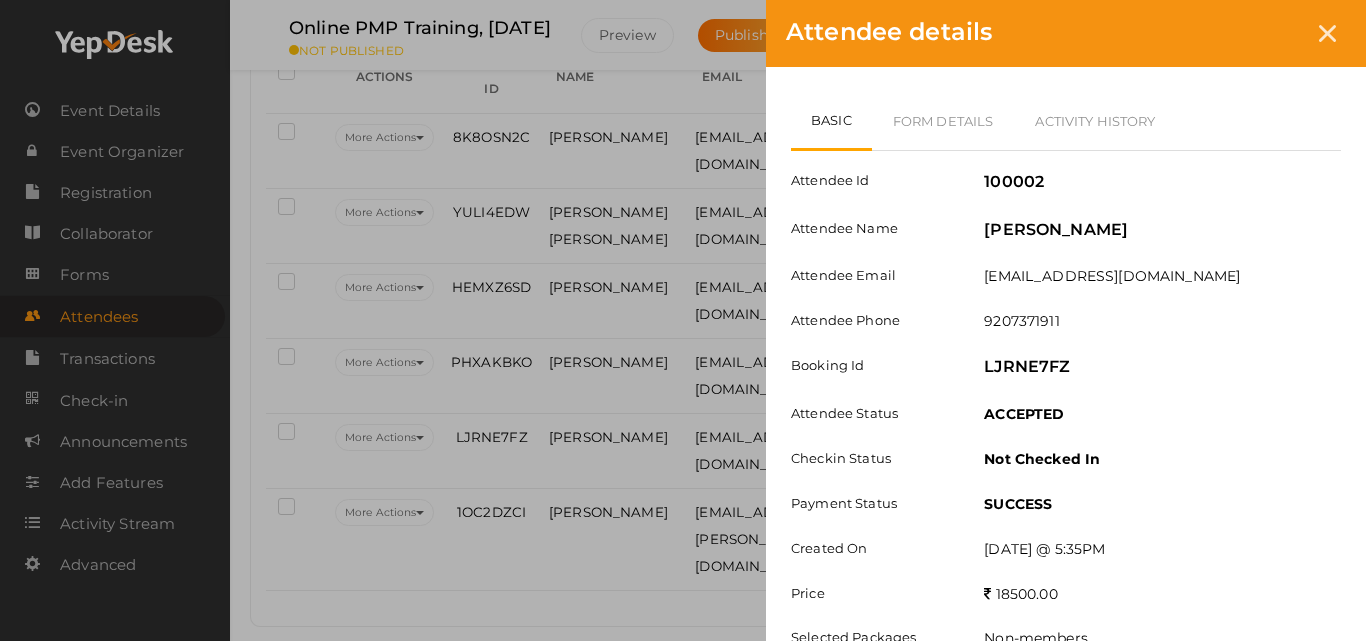 click on "Nisam Chungath" at bounding box center [1162, 233] 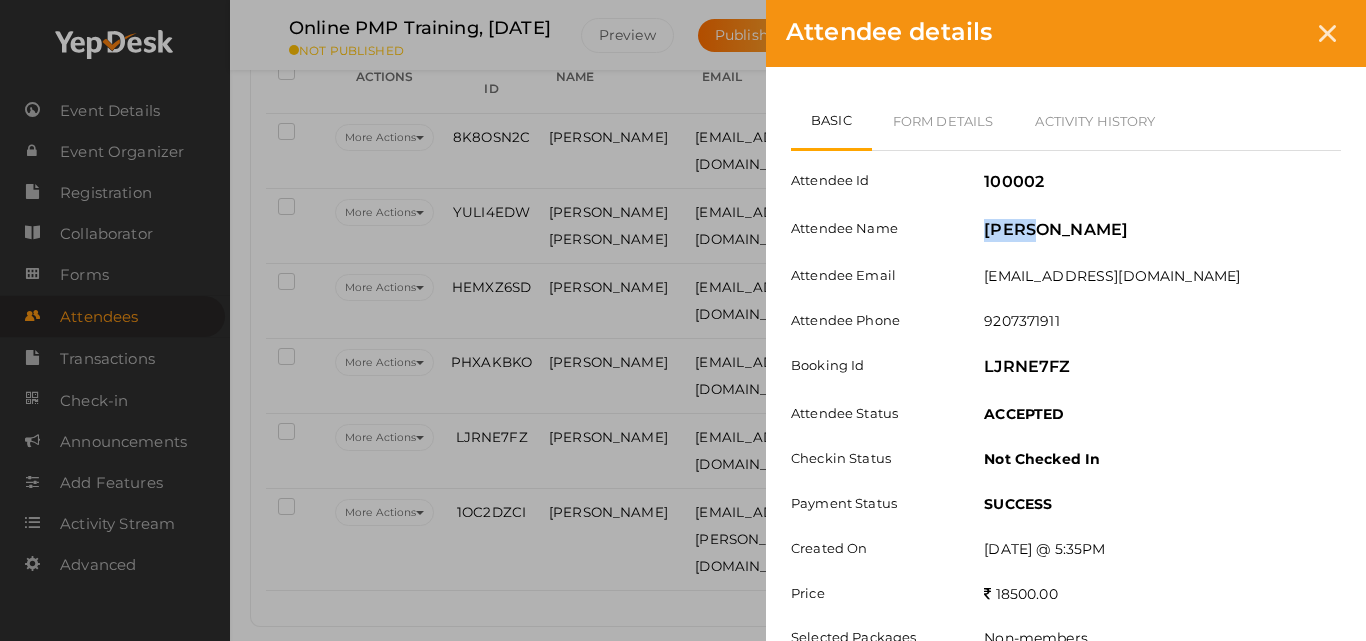 click on "Nisam Chungath" at bounding box center [1162, 233] 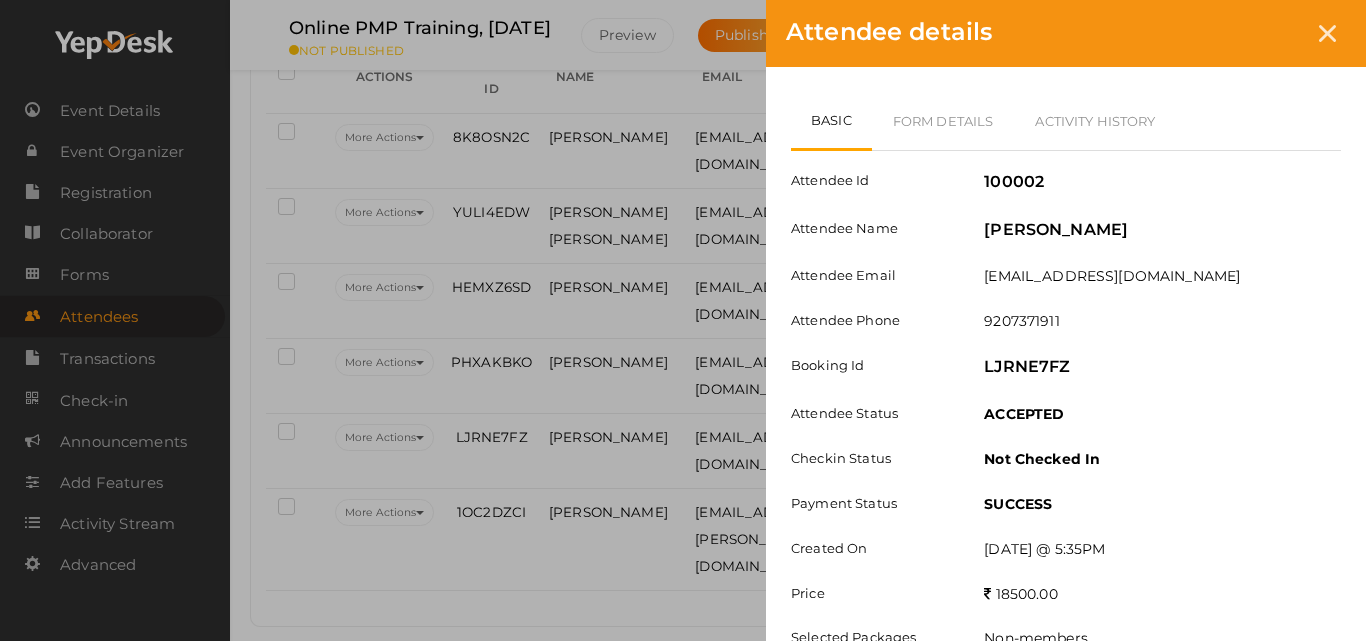 click on "nisamchungath@gmail.com" at bounding box center [1112, 276] 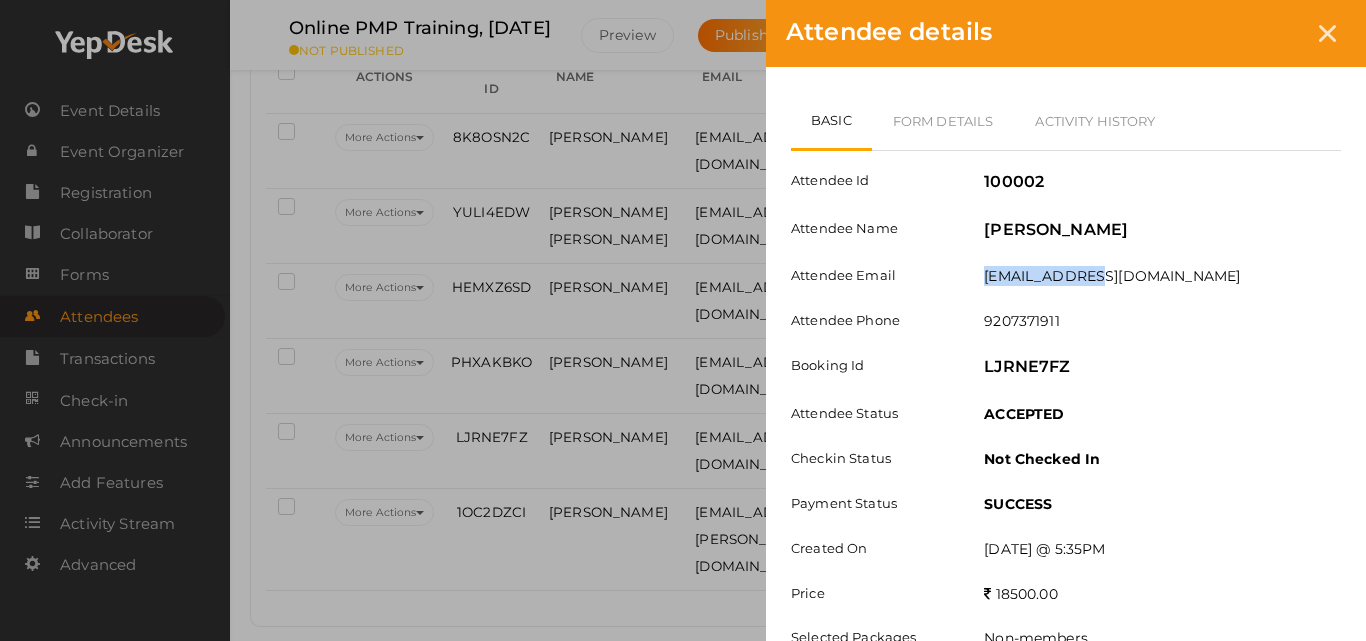 click on "nisamchungath@gmail.com" at bounding box center [1112, 276] 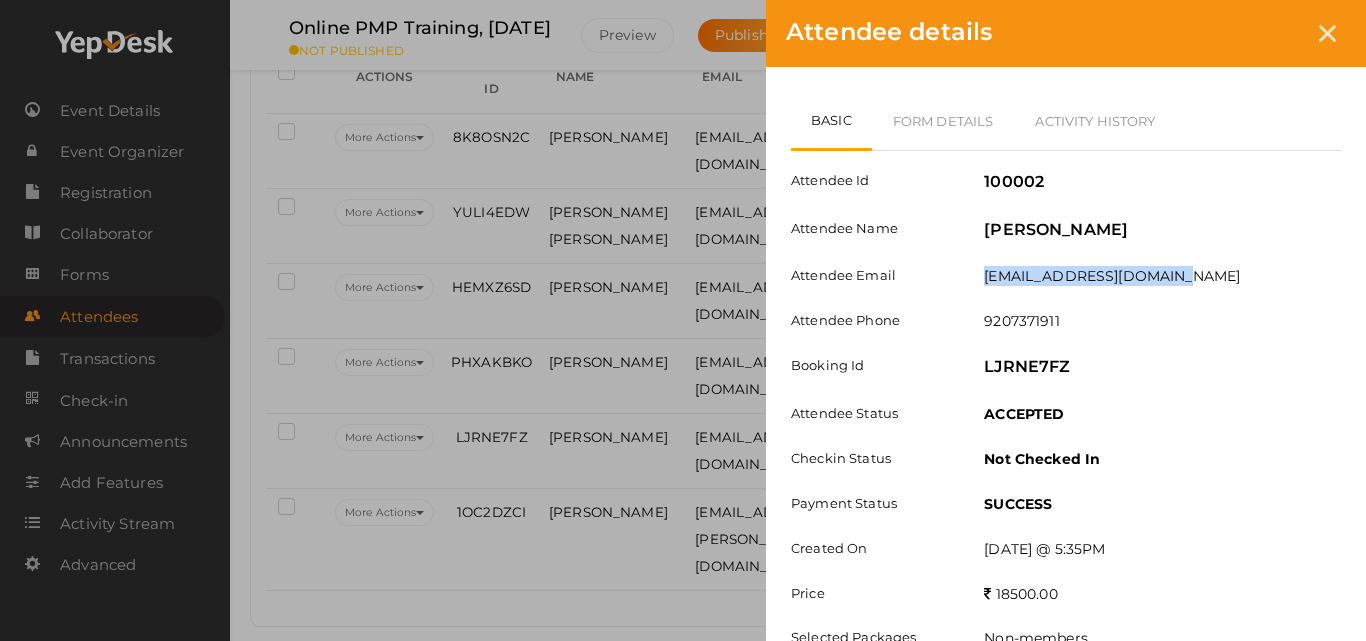 copy on "nisamchungath@gmail.com" 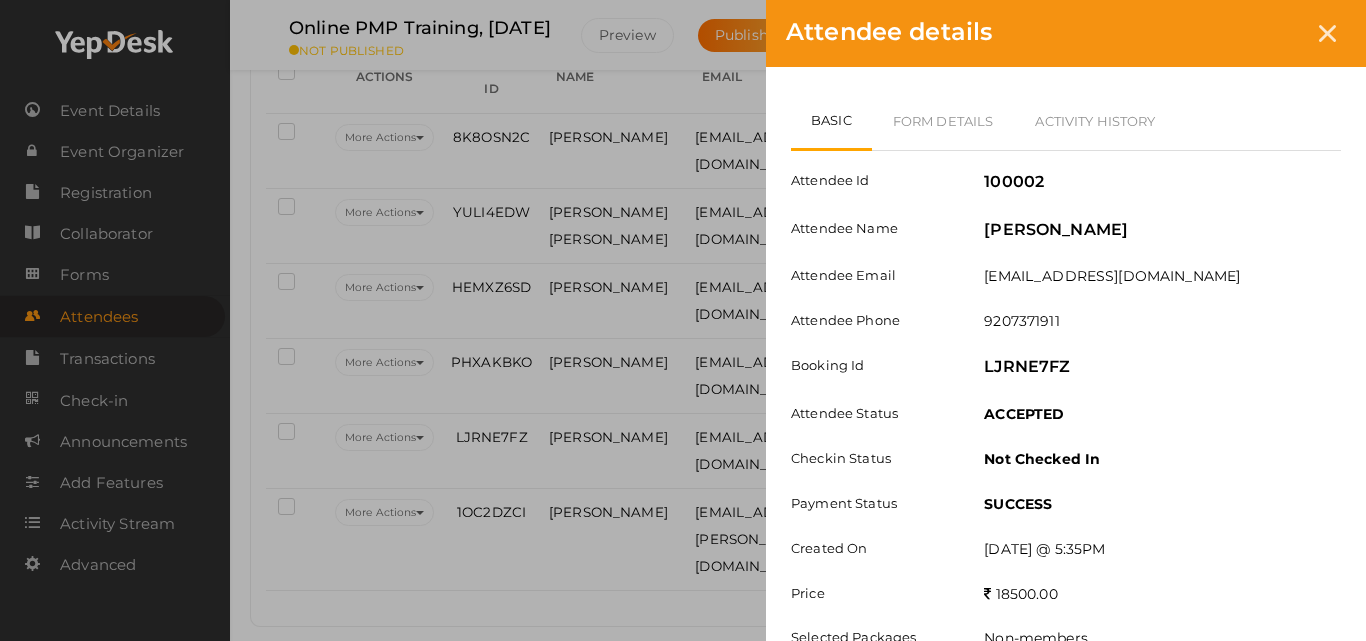 click on "9207371911" at bounding box center [1021, 321] 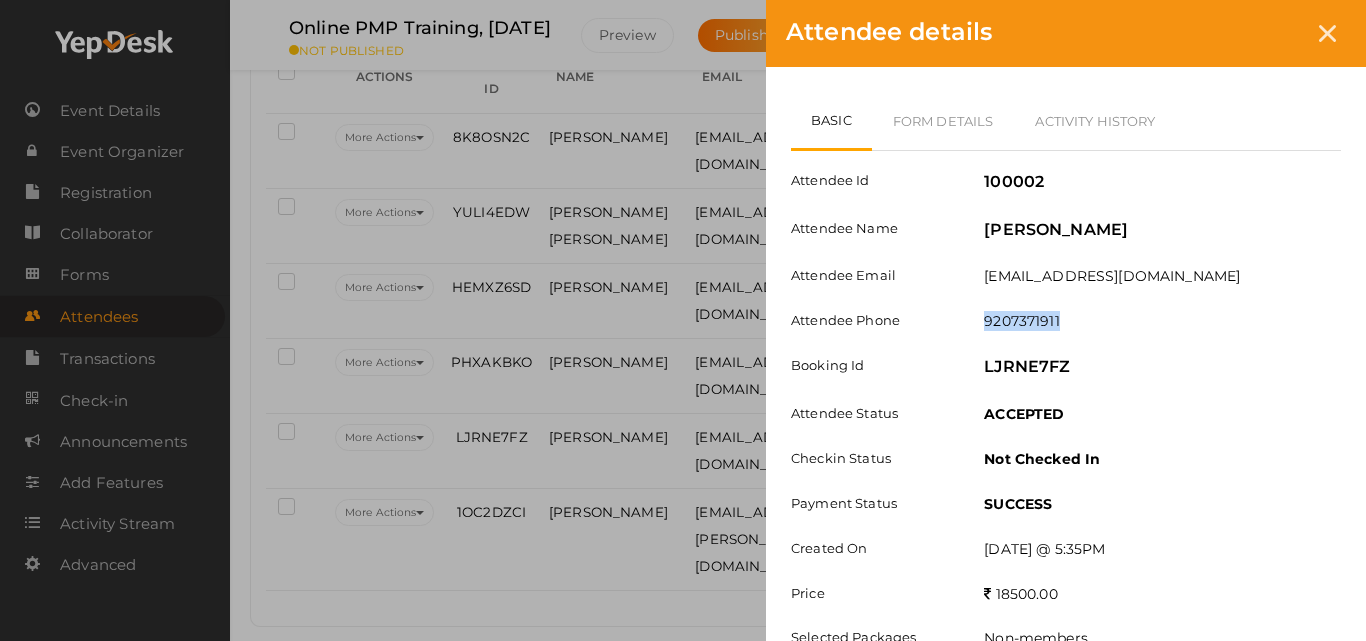 click on "9207371911" at bounding box center (1021, 321) 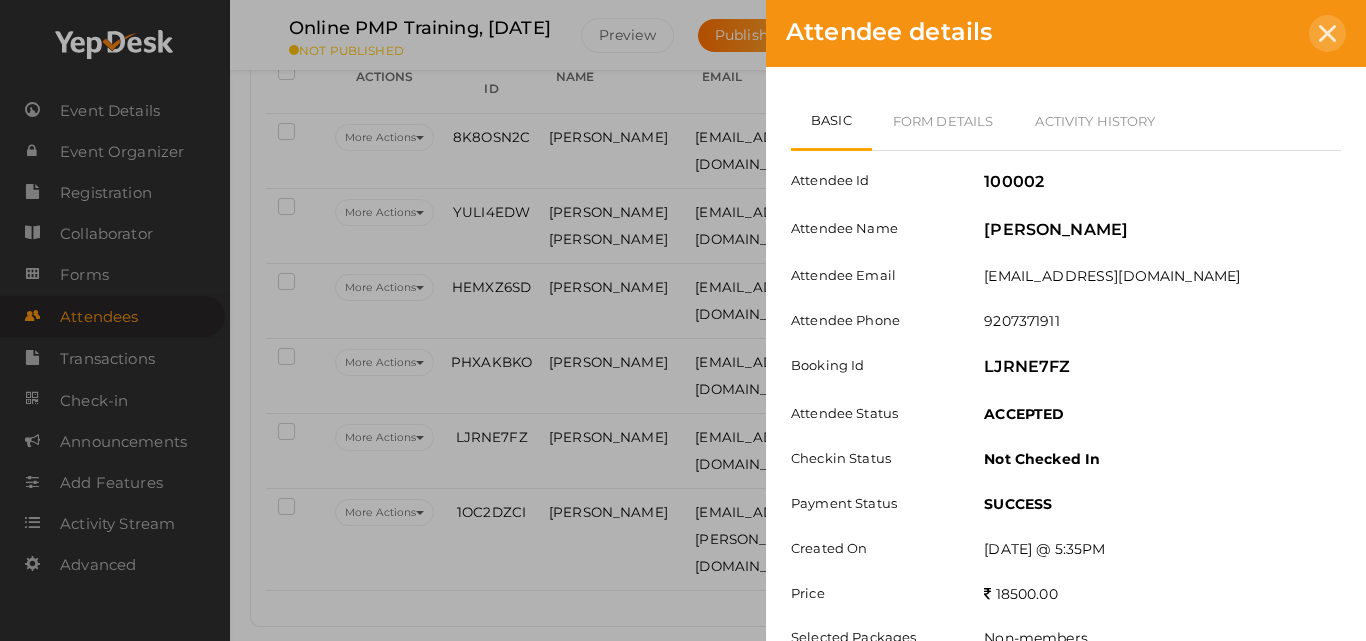 click 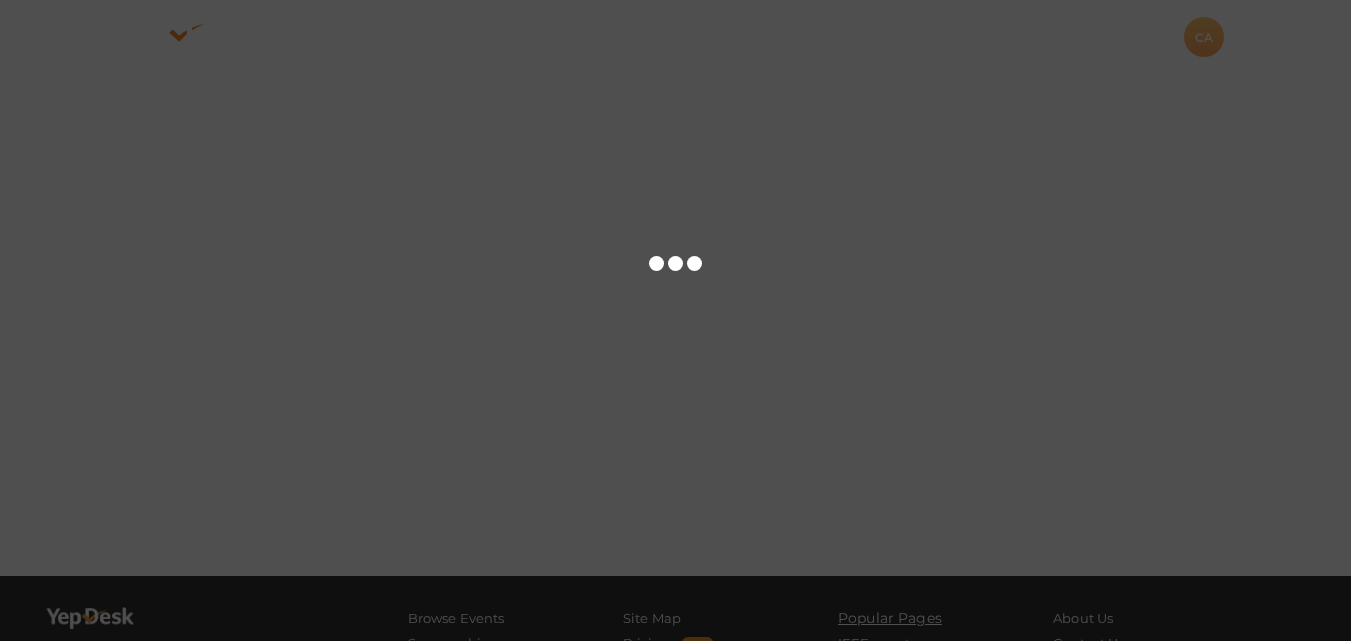 scroll, scrollTop: 0, scrollLeft: 0, axis: both 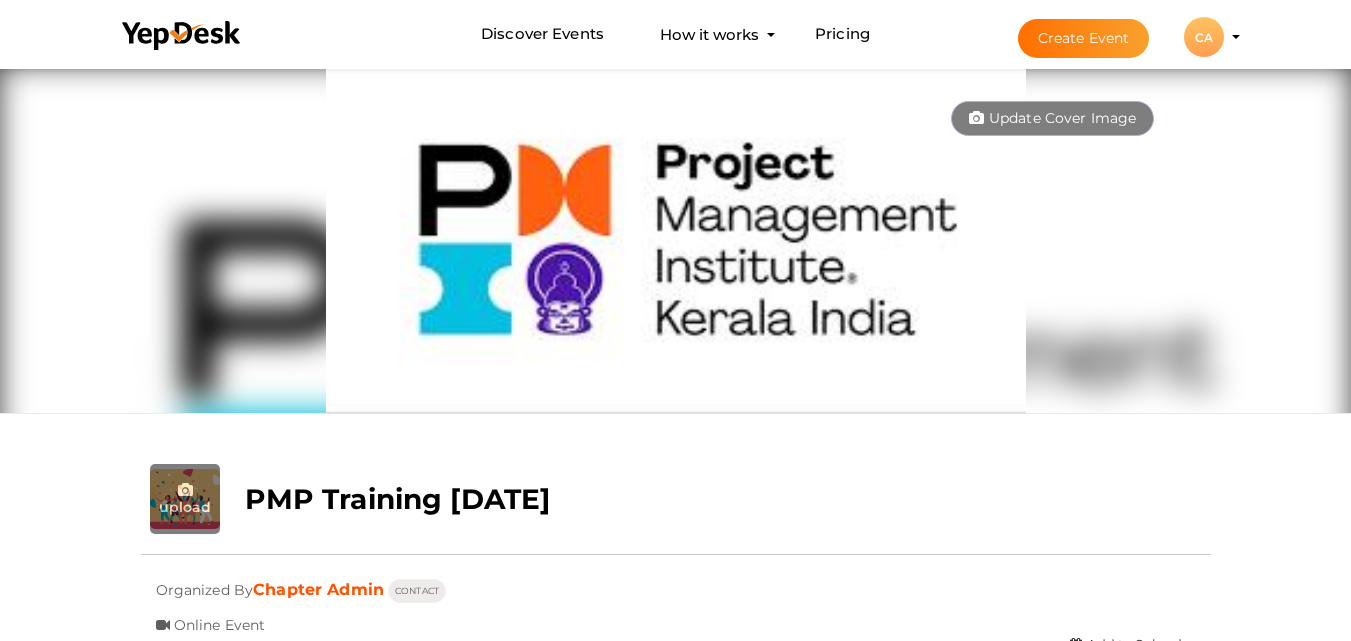 click on "close
Your present response to the invite is
You can
change your response below
You are
invited, can you make it?
Yes,I'll
be there
May
be
Sorry,I can't make it
Update Cover Image
Upload
New
upload
PMP Training [DATE]" at bounding box center (675, 1610) 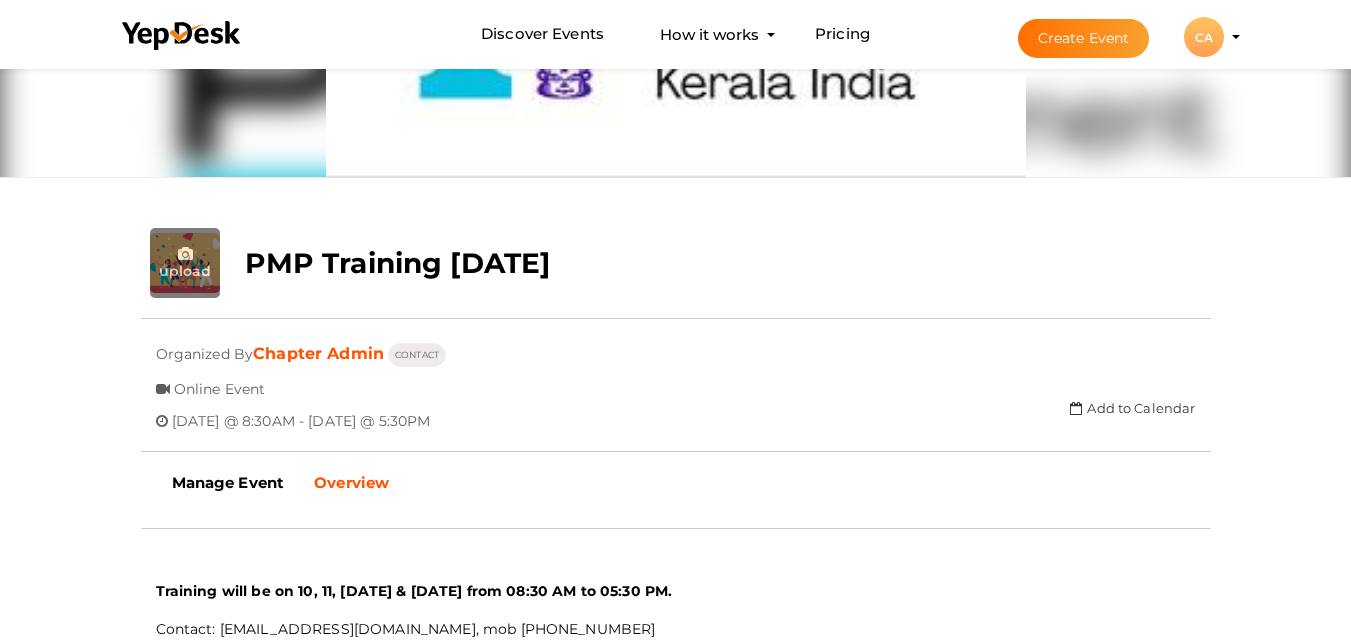 scroll, scrollTop: 240, scrollLeft: 0, axis: vertical 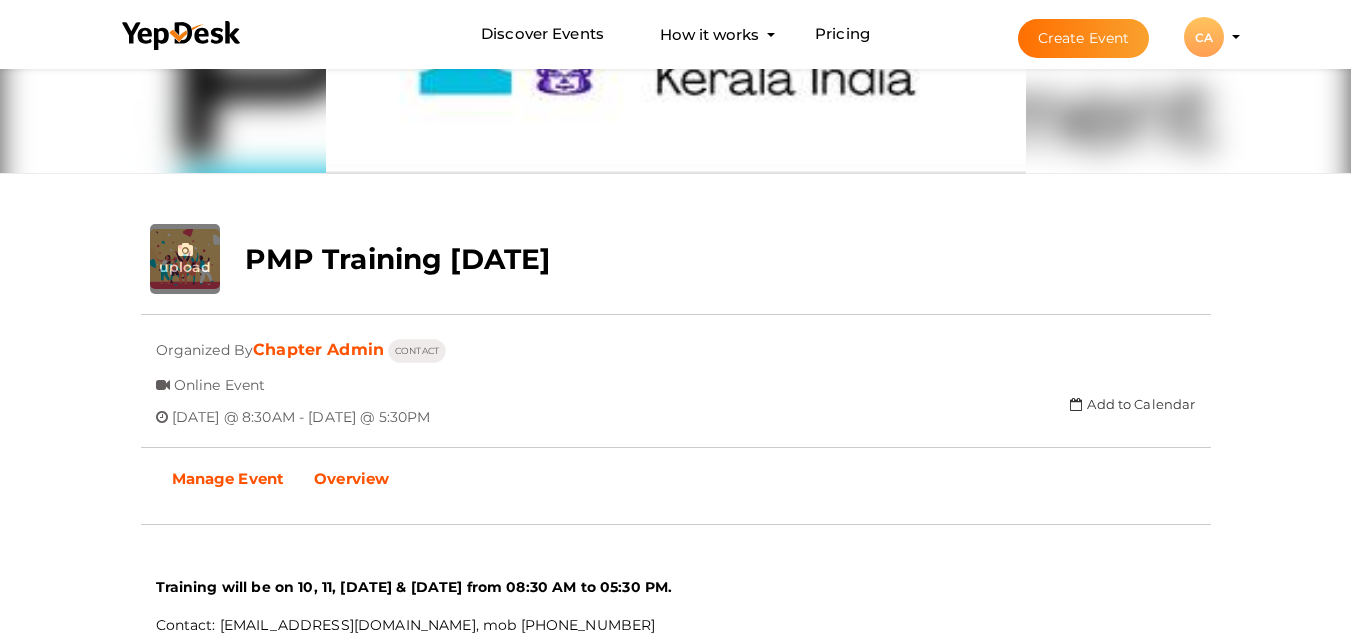 click on "Manage
Event" at bounding box center (228, 478) 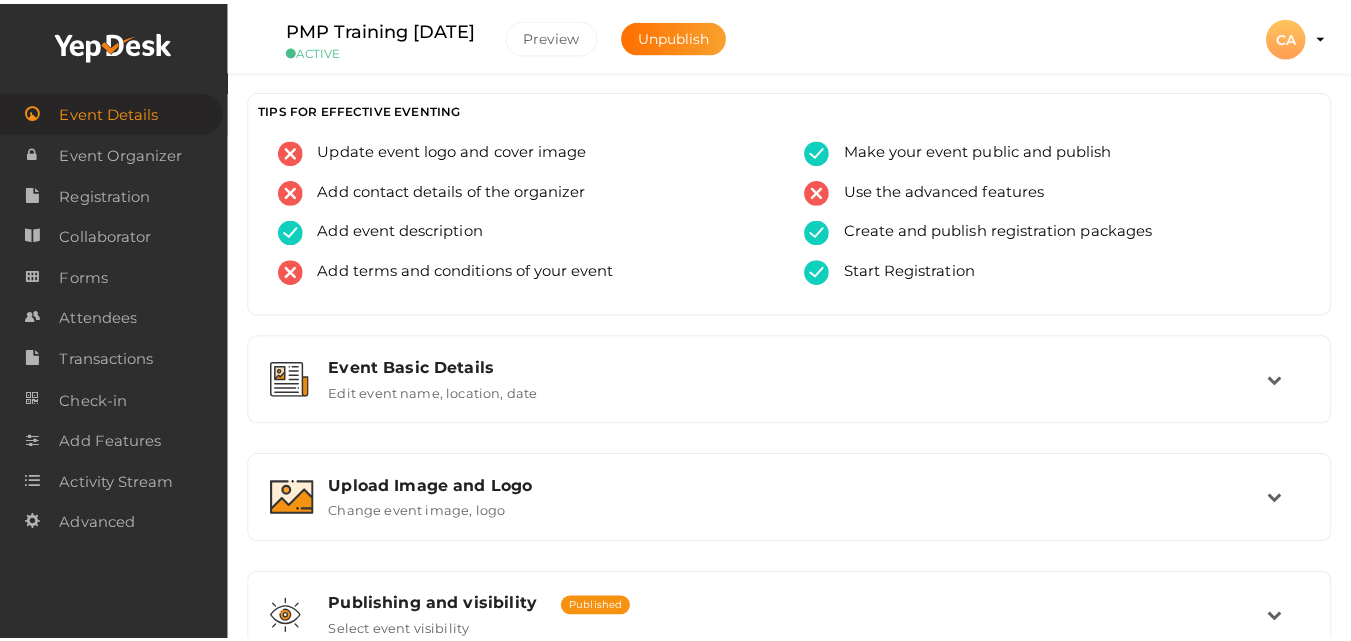 scroll, scrollTop: 0, scrollLeft: 0, axis: both 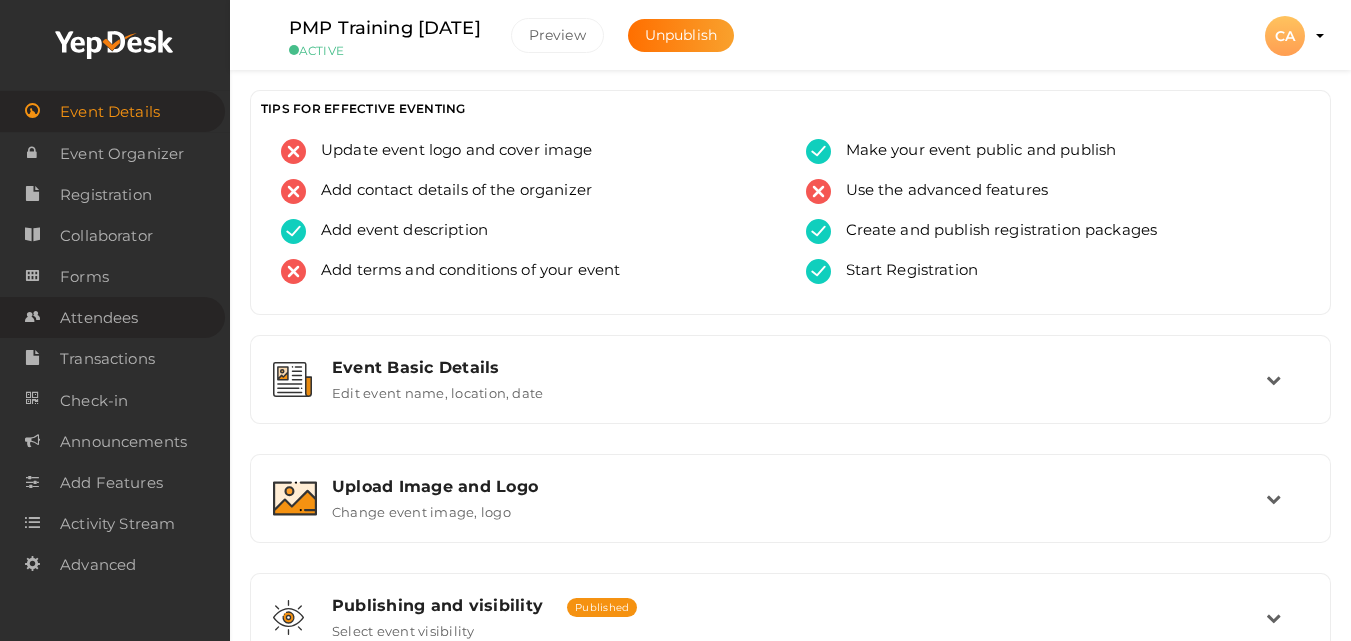 click on "Attendees" at bounding box center (99, 318) 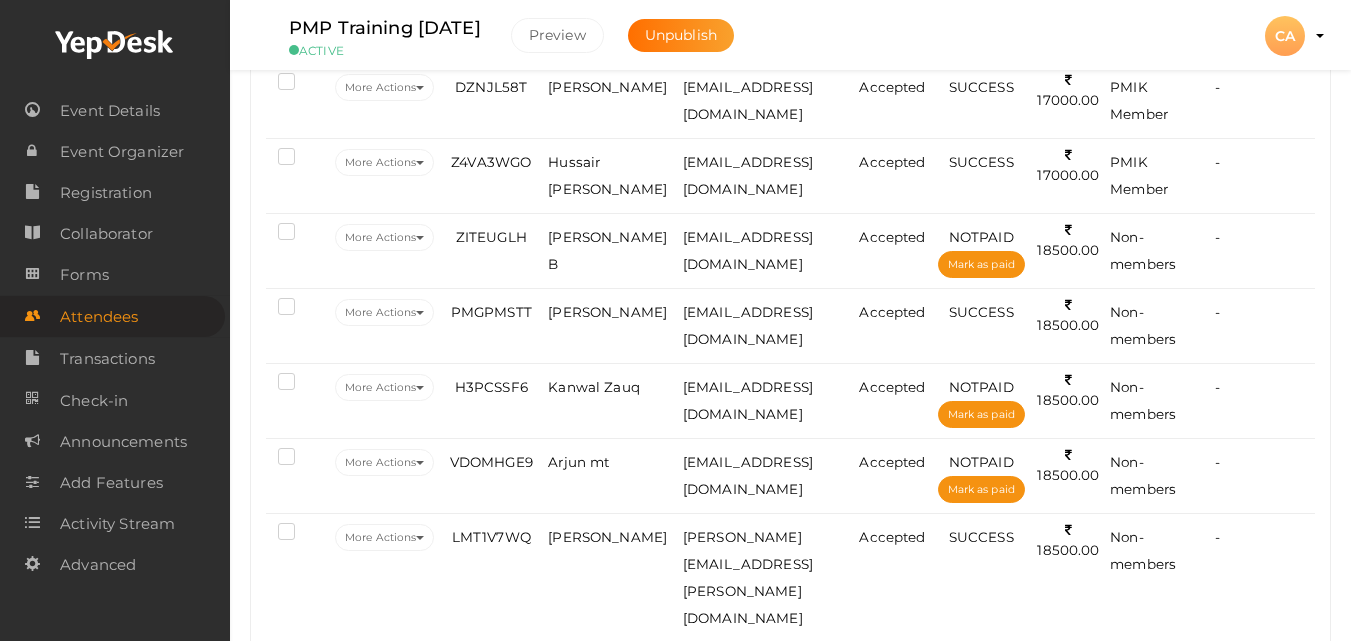 scroll, scrollTop: 0, scrollLeft: 0, axis: both 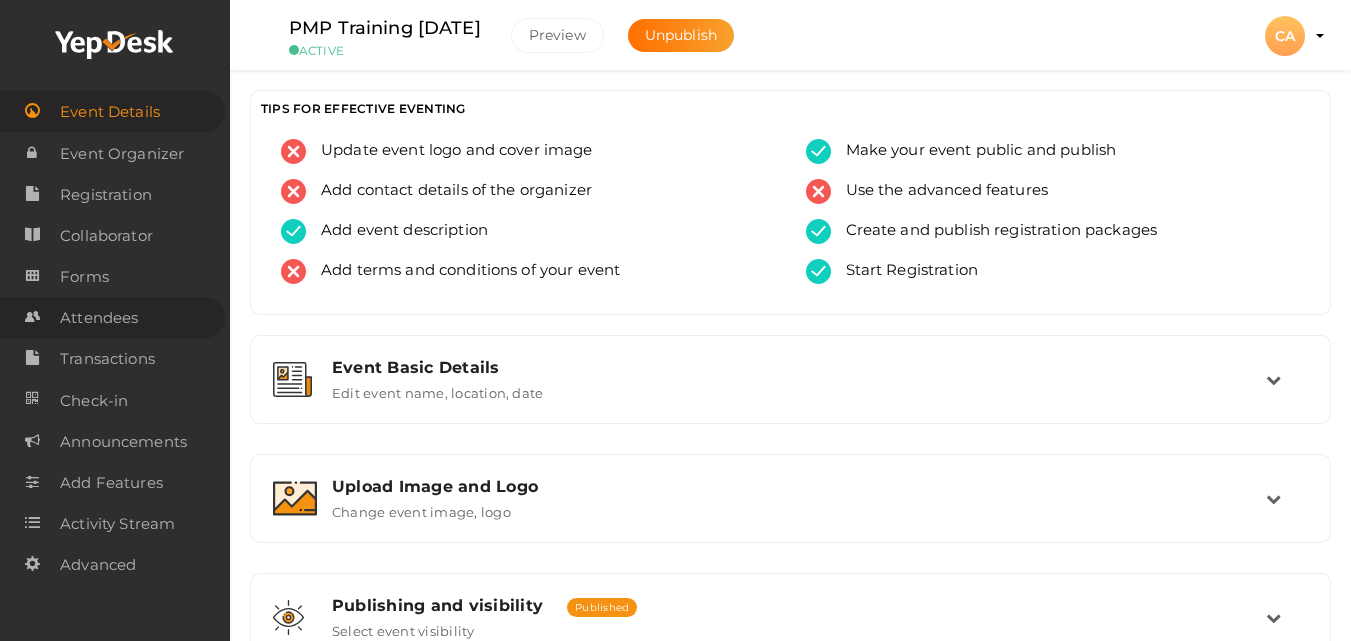 click on "Attendees" at bounding box center [99, 318] 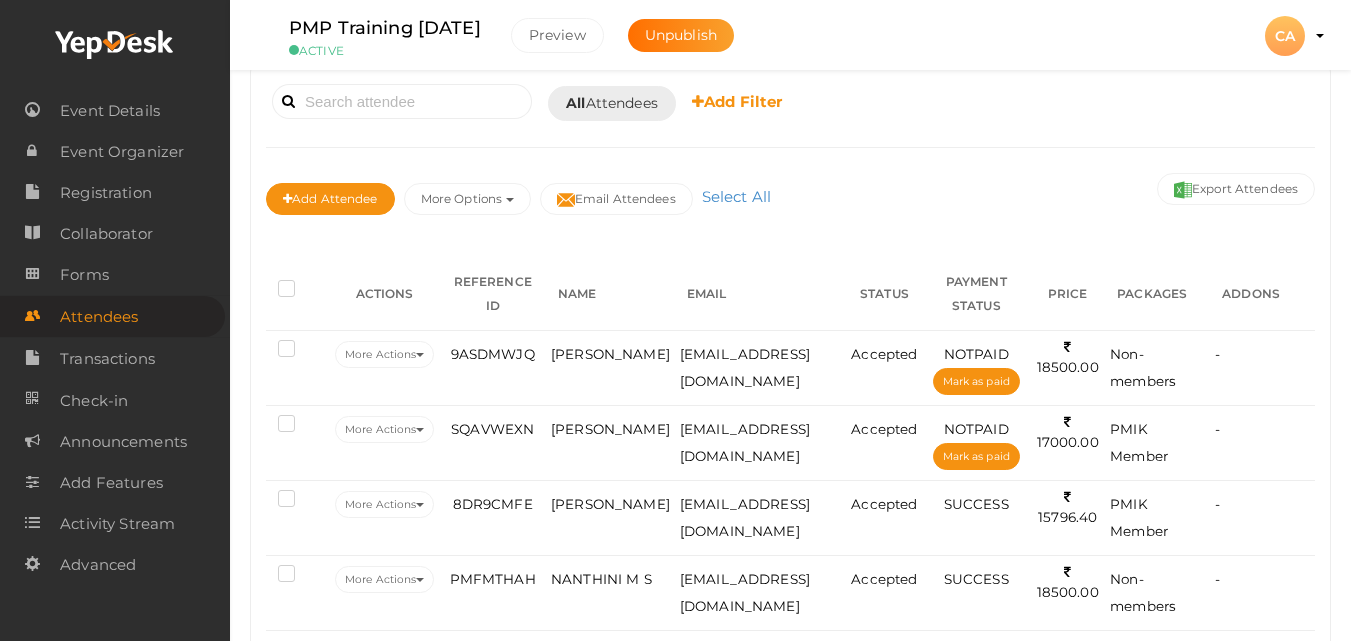 scroll, scrollTop: 160, scrollLeft: 0, axis: vertical 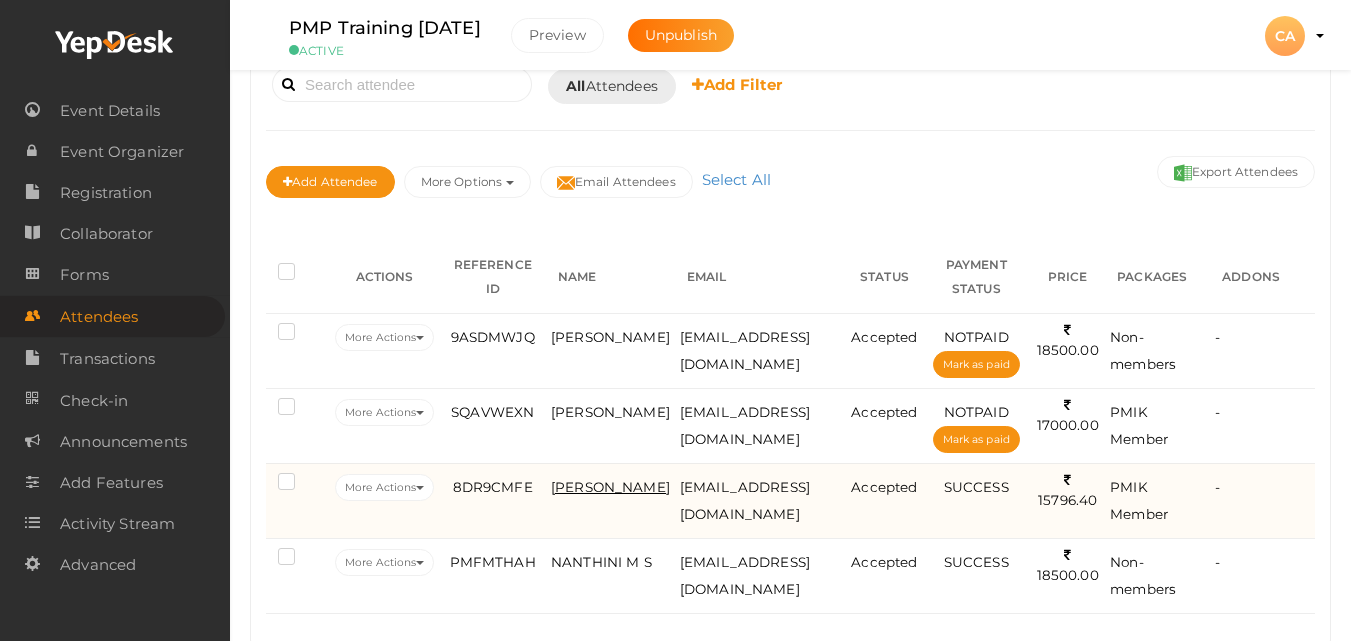 click on "BALA GOPAL" at bounding box center [610, 487] 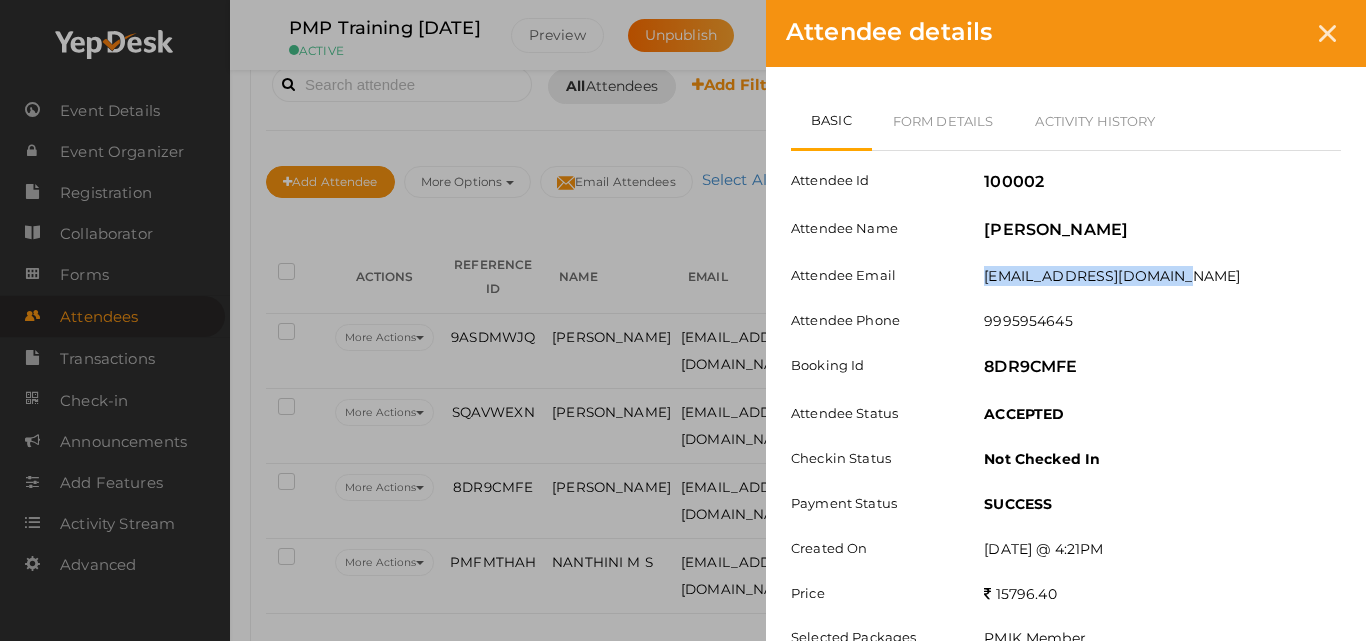 drag, startPoint x: 982, startPoint y: 273, endPoint x: 1182, endPoint y: 284, distance: 200.30228 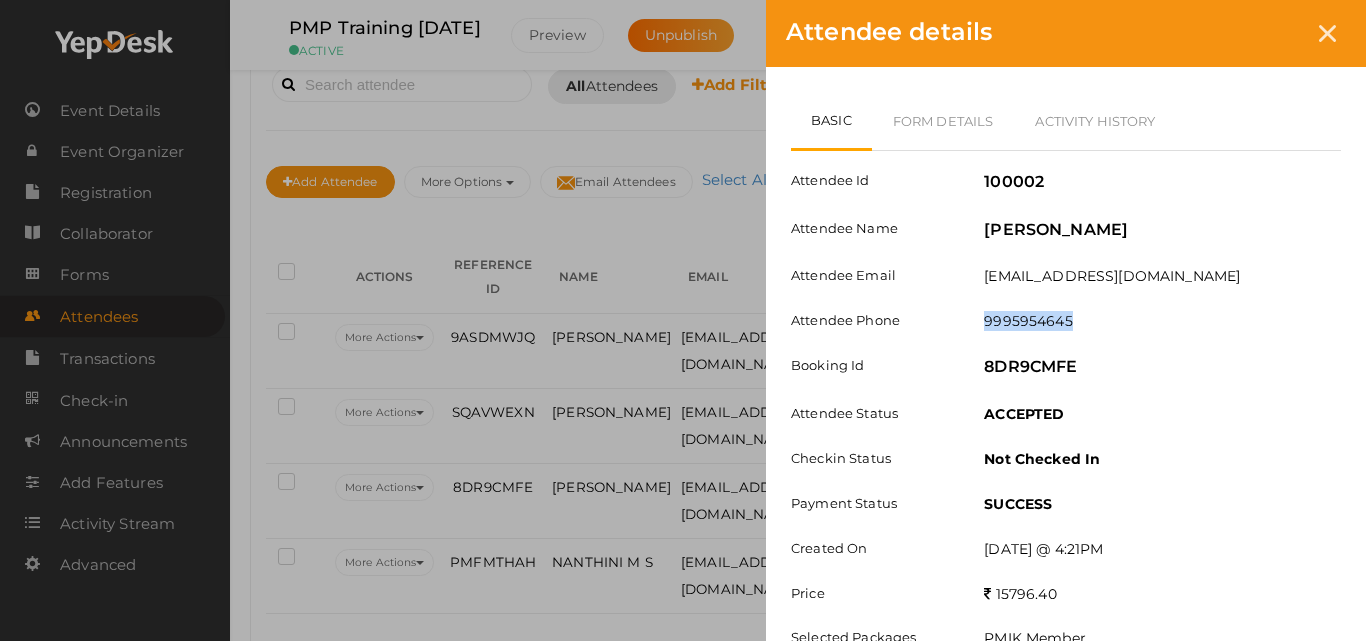 drag, startPoint x: 1070, startPoint y: 320, endPoint x: 974, endPoint y: 313, distance: 96.25487 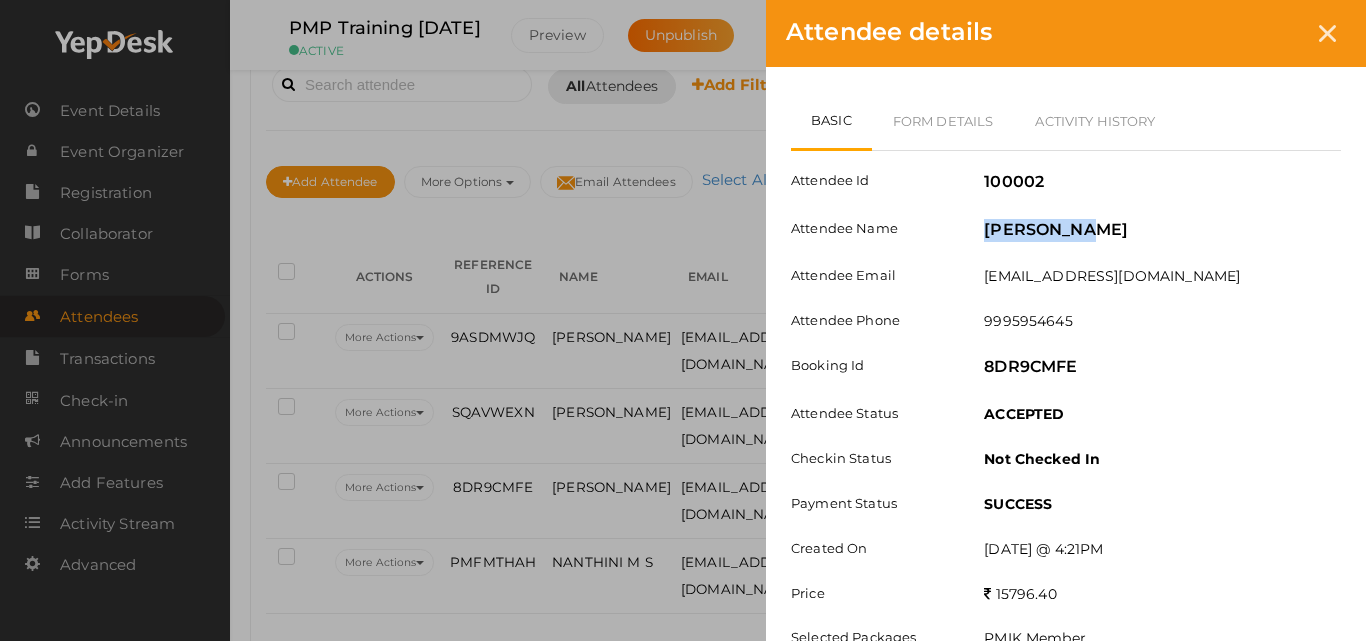 drag, startPoint x: 1107, startPoint y: 234, endPoint x: 986, endPoint y: 224, distance: 121.41252 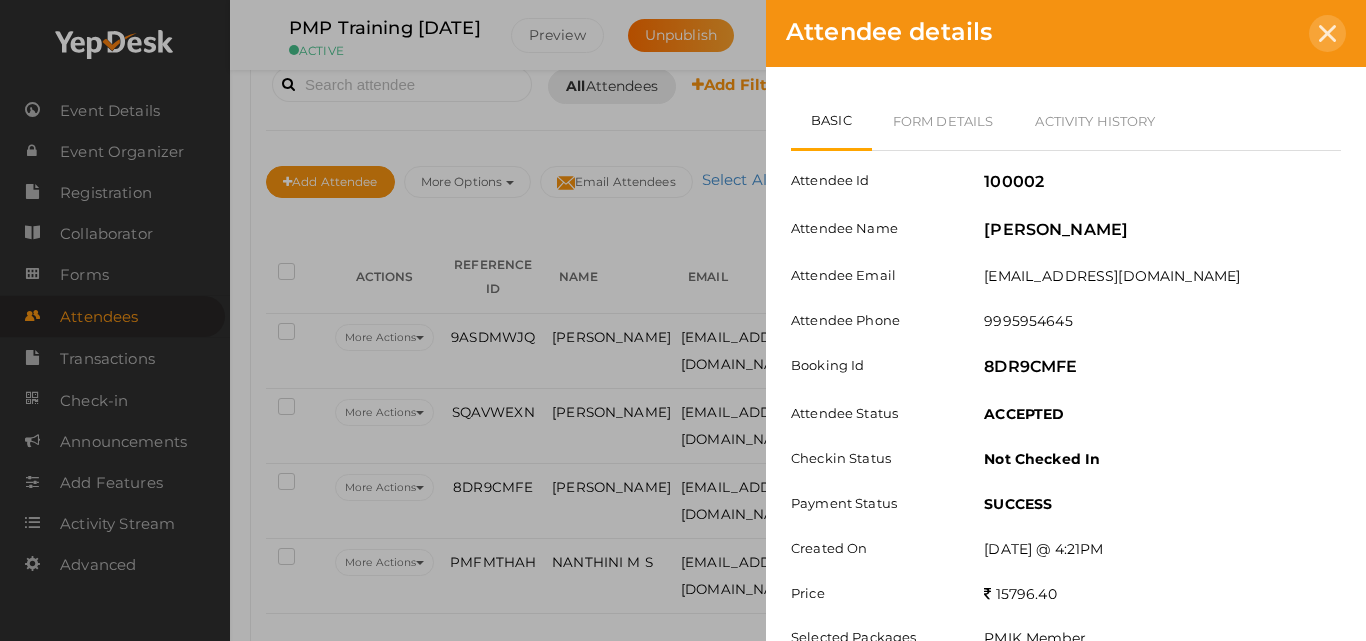 drag, startPoint x: 1290, startPoint y: 47, endPoint x: 1318, endPoint y: 35, distance: 30.463093 